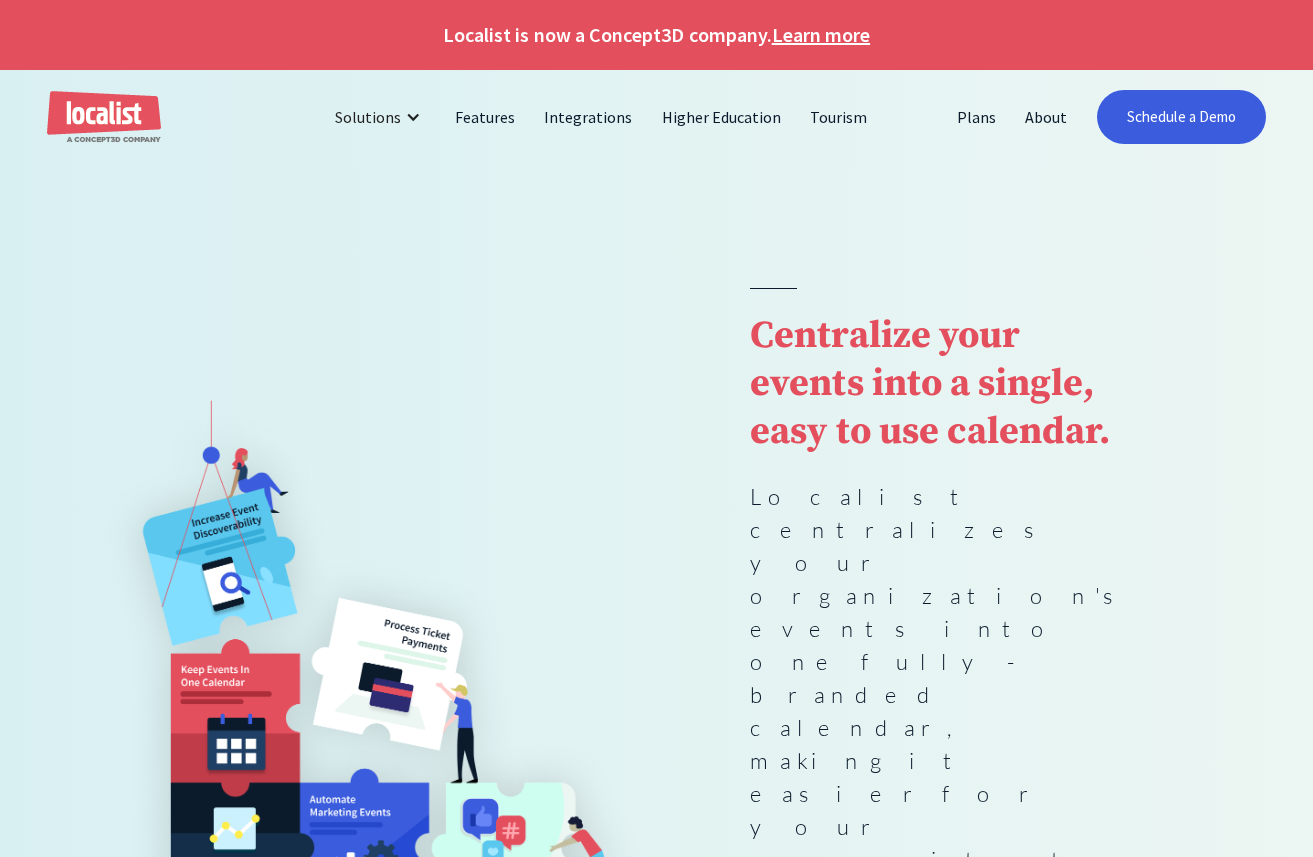scroll, scrollTop: 0, scrollLeft: 0, axis: both 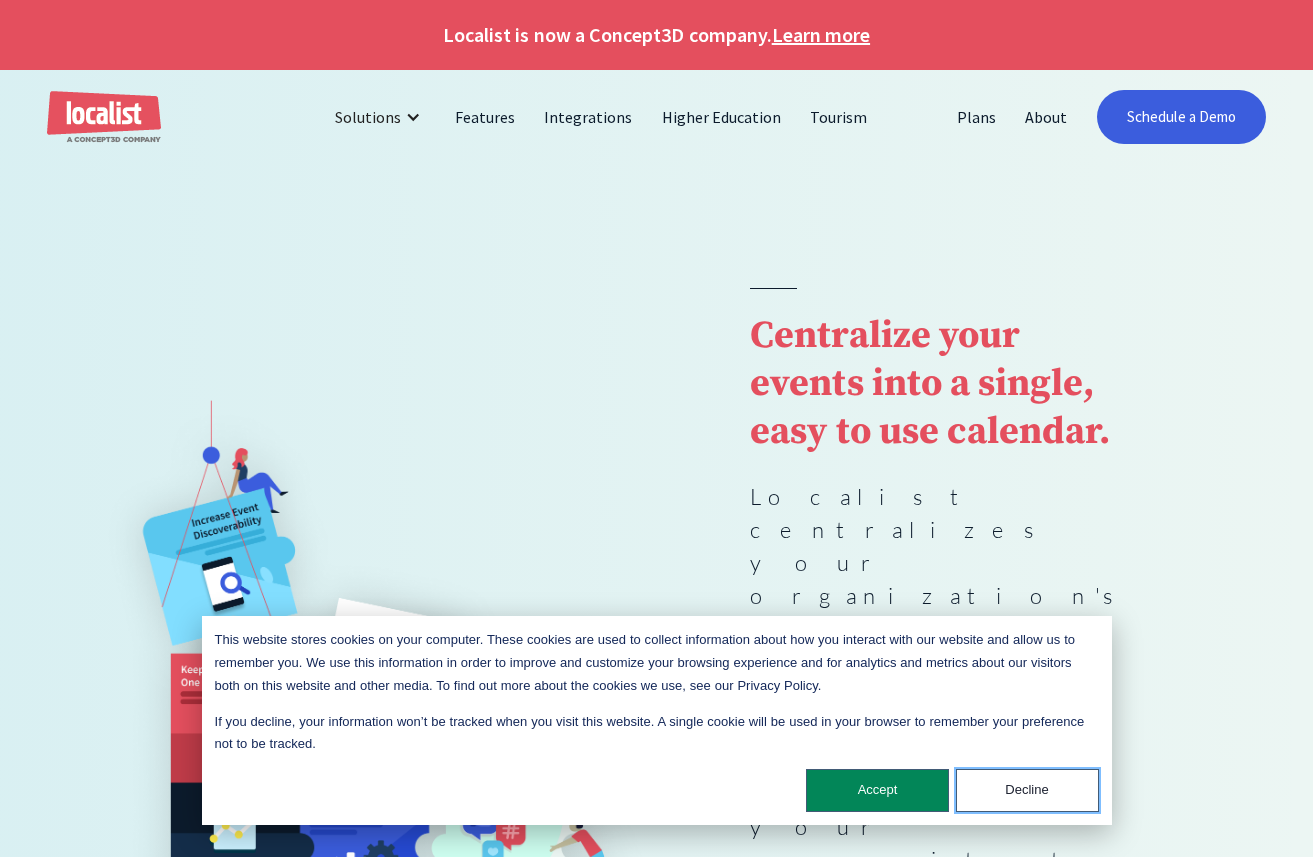 click on "Decline" at bounding box center (1027, 790) 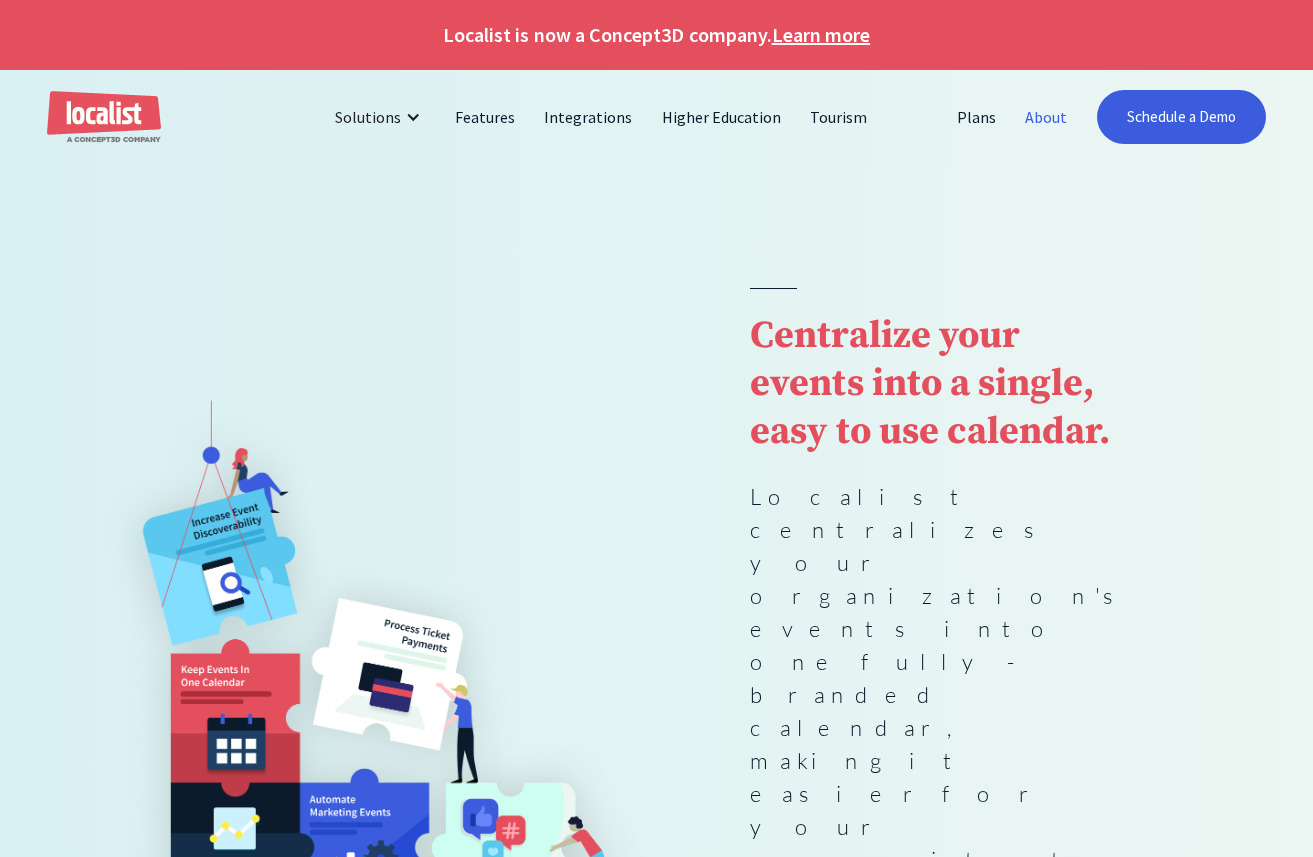 click on "About" at bounding box center (1046, 117) 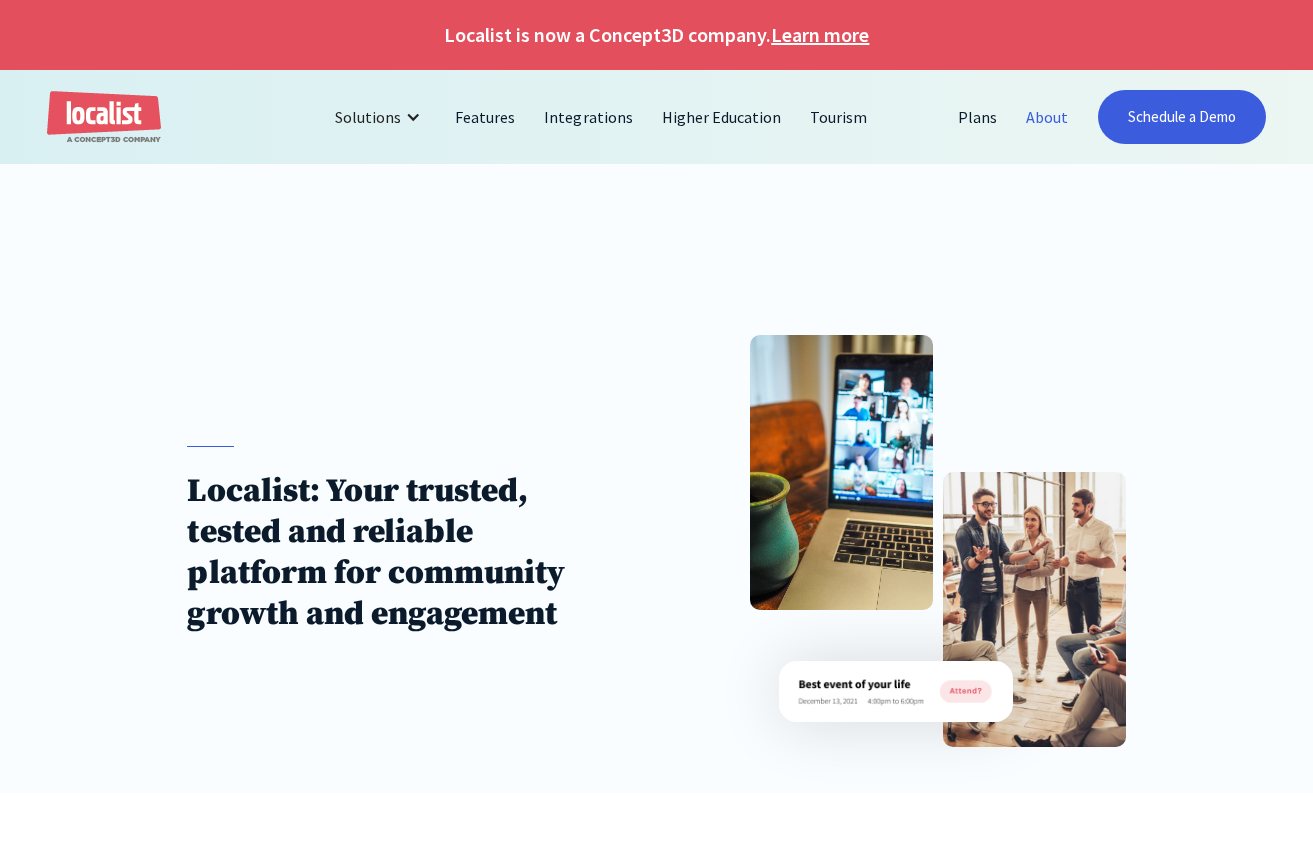 scroll, scrollTop: 0, scrollLeft: 0, axis: both 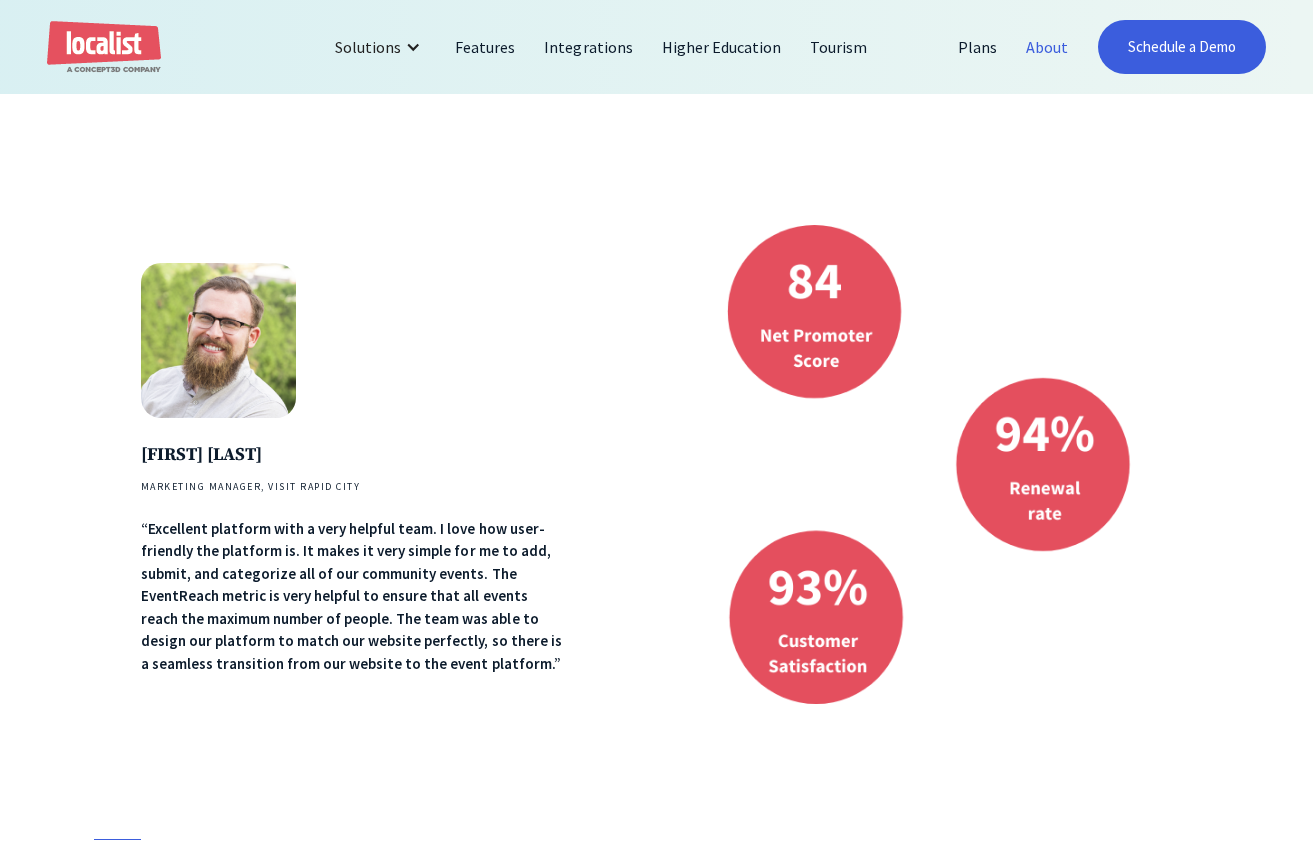click on "About" at bounding box center (1047, 47) 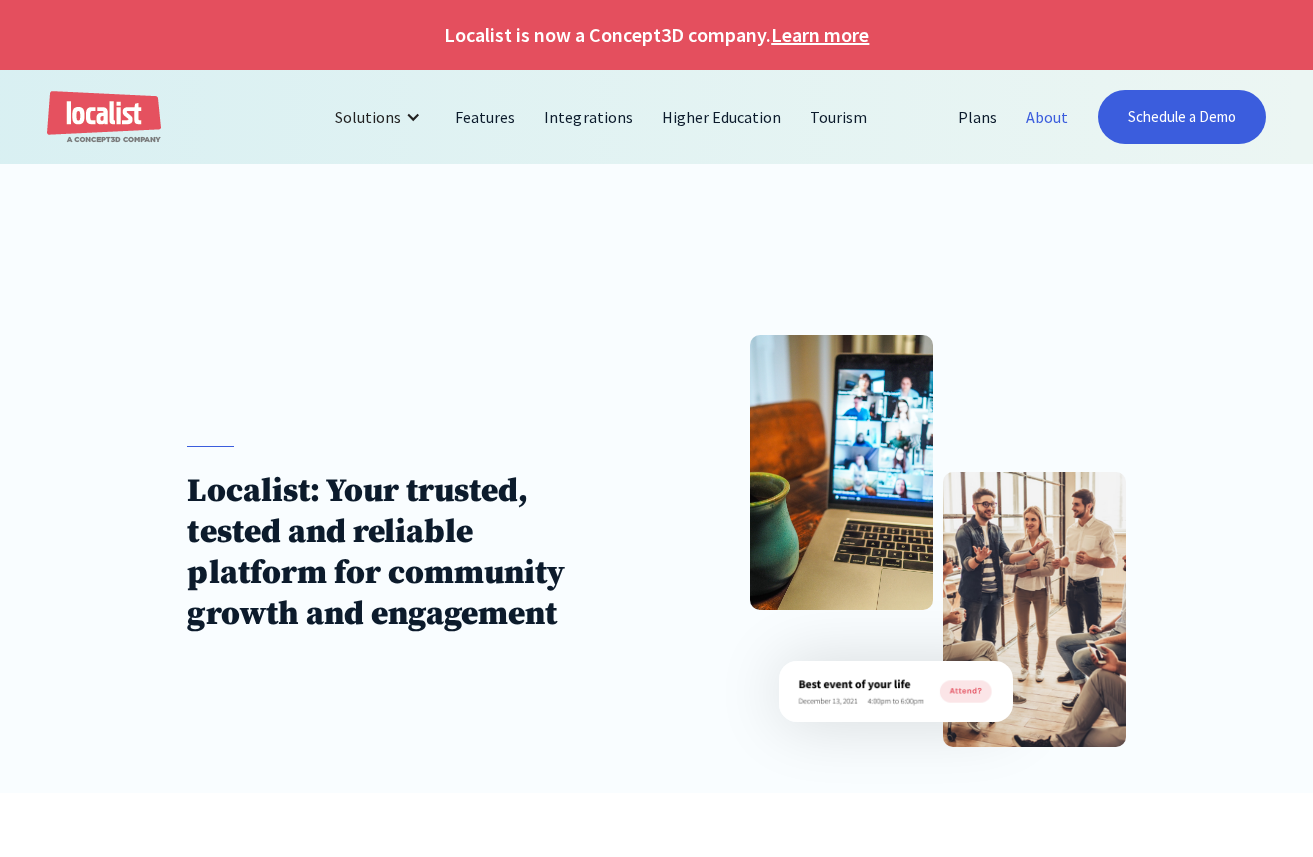 scroll, scrollTop: 0, scrollLeft: 0, axis: both 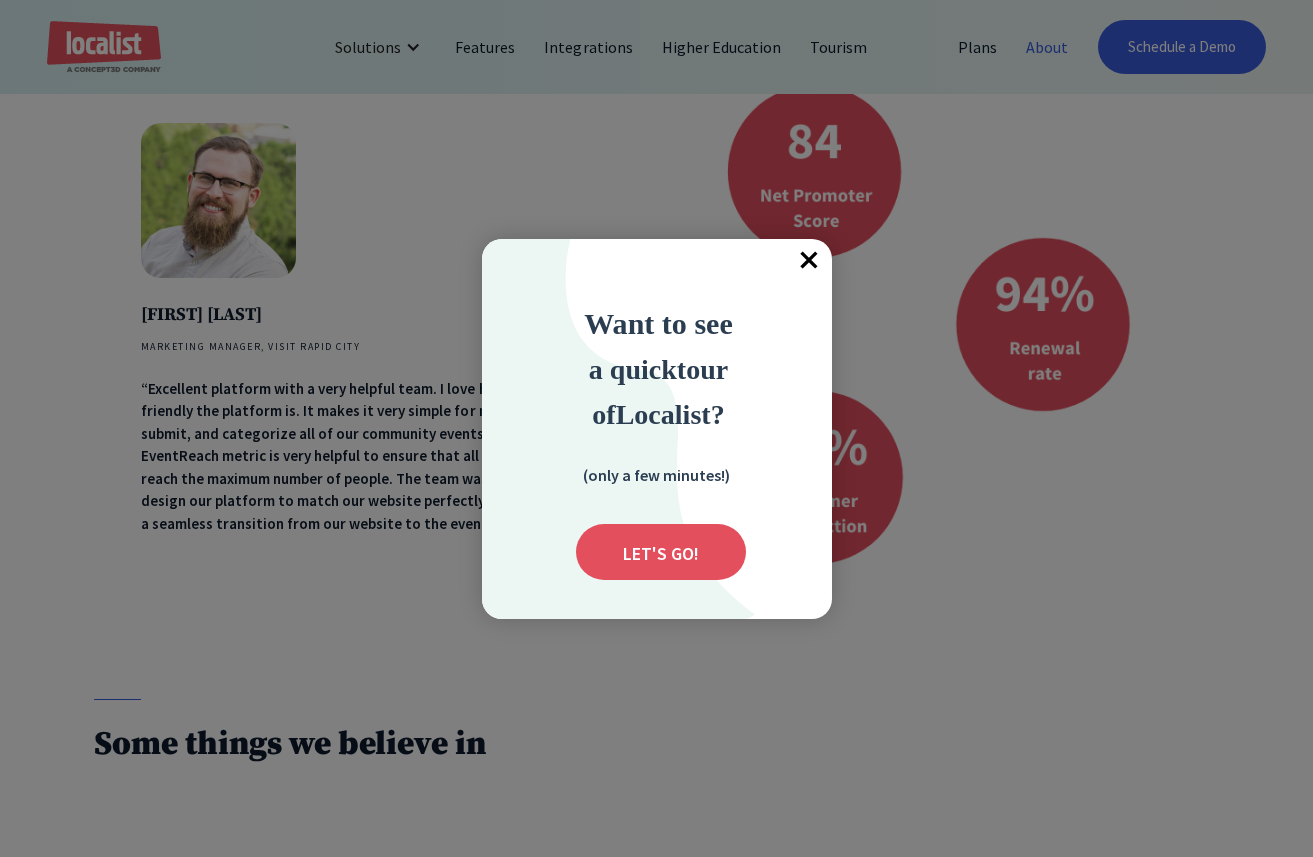 click on "×" at bounding box center (810, 261) 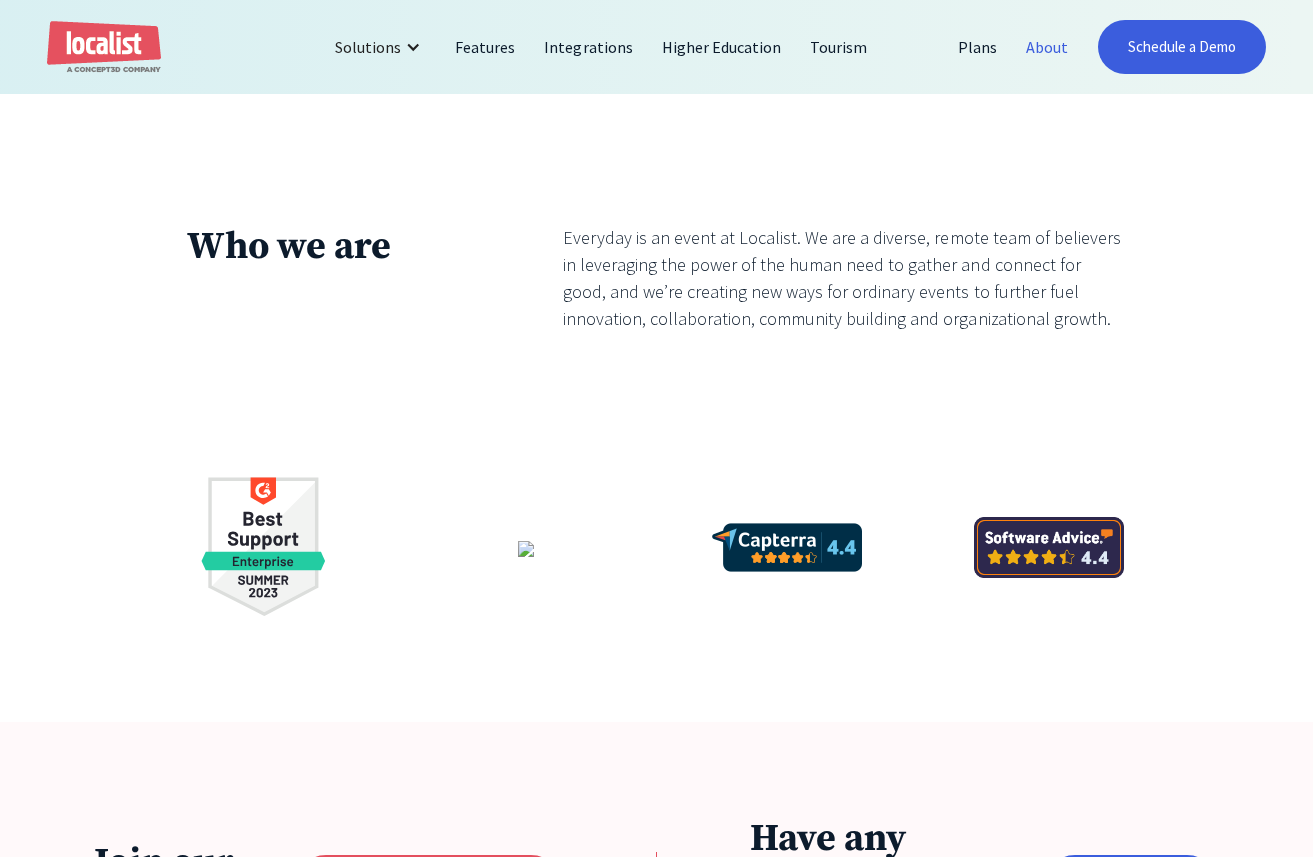 scroll, scrollTop: 3510, scrollLeft: 0, axis: vertical 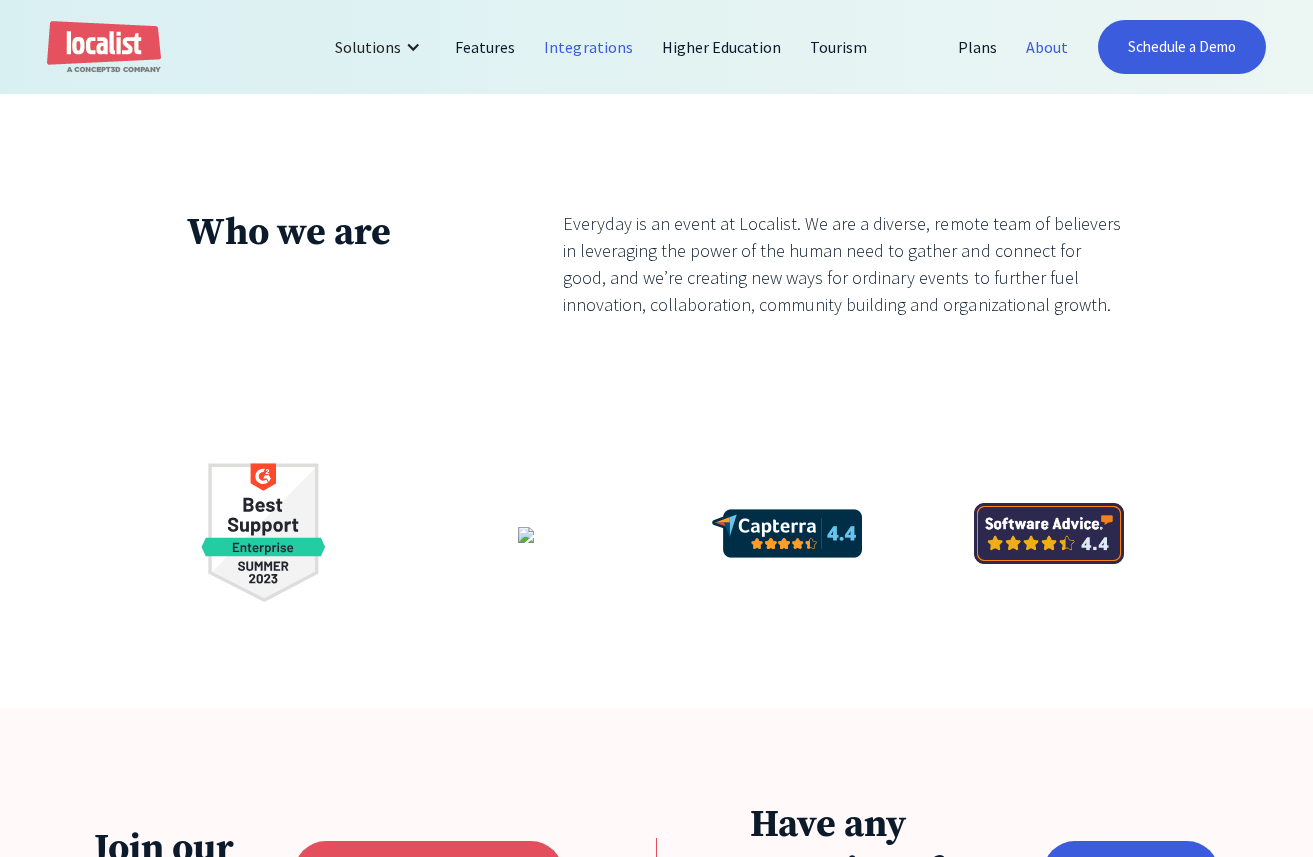 click on "Integrations" at bounding box center (588, 47) 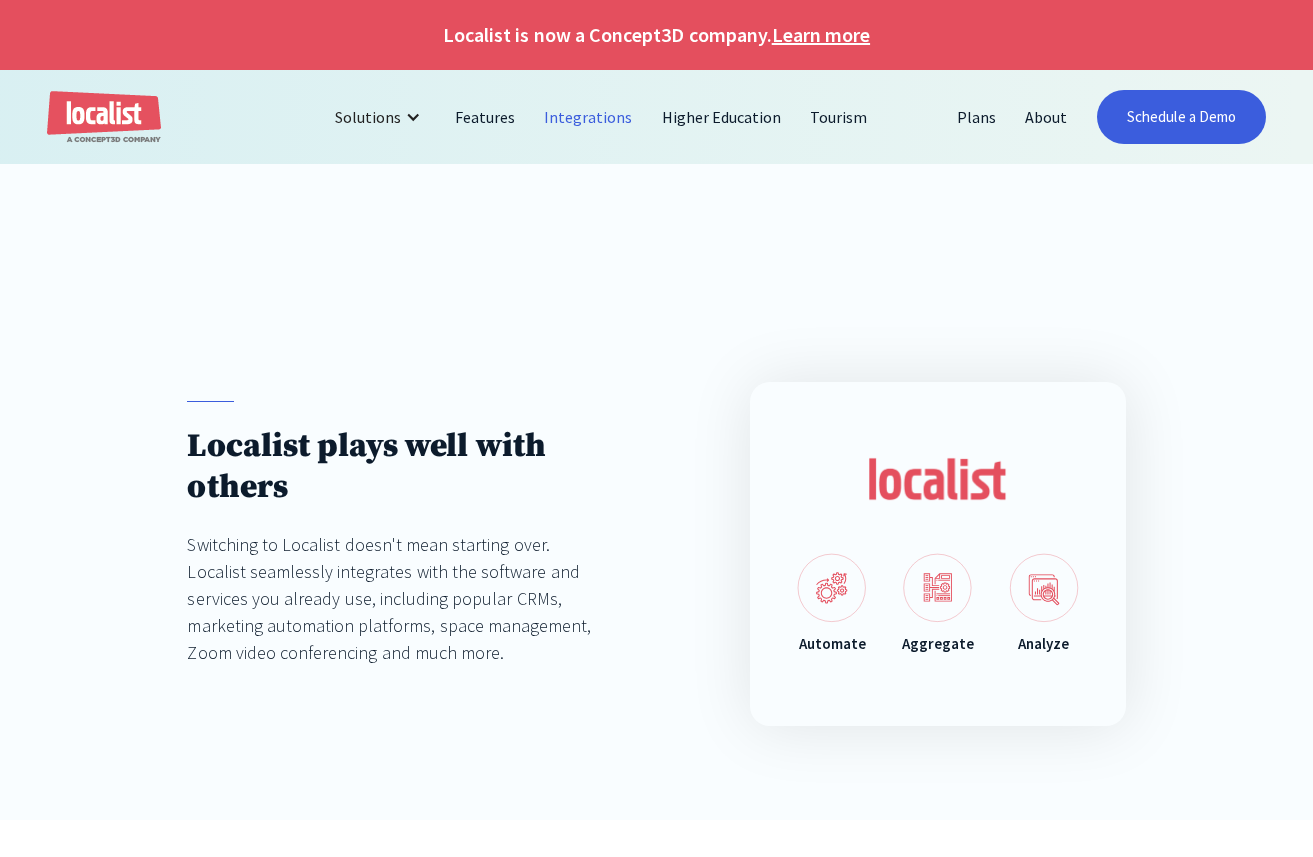 scroll, scrollTop: 0, scrollLeft: 0, axis: both 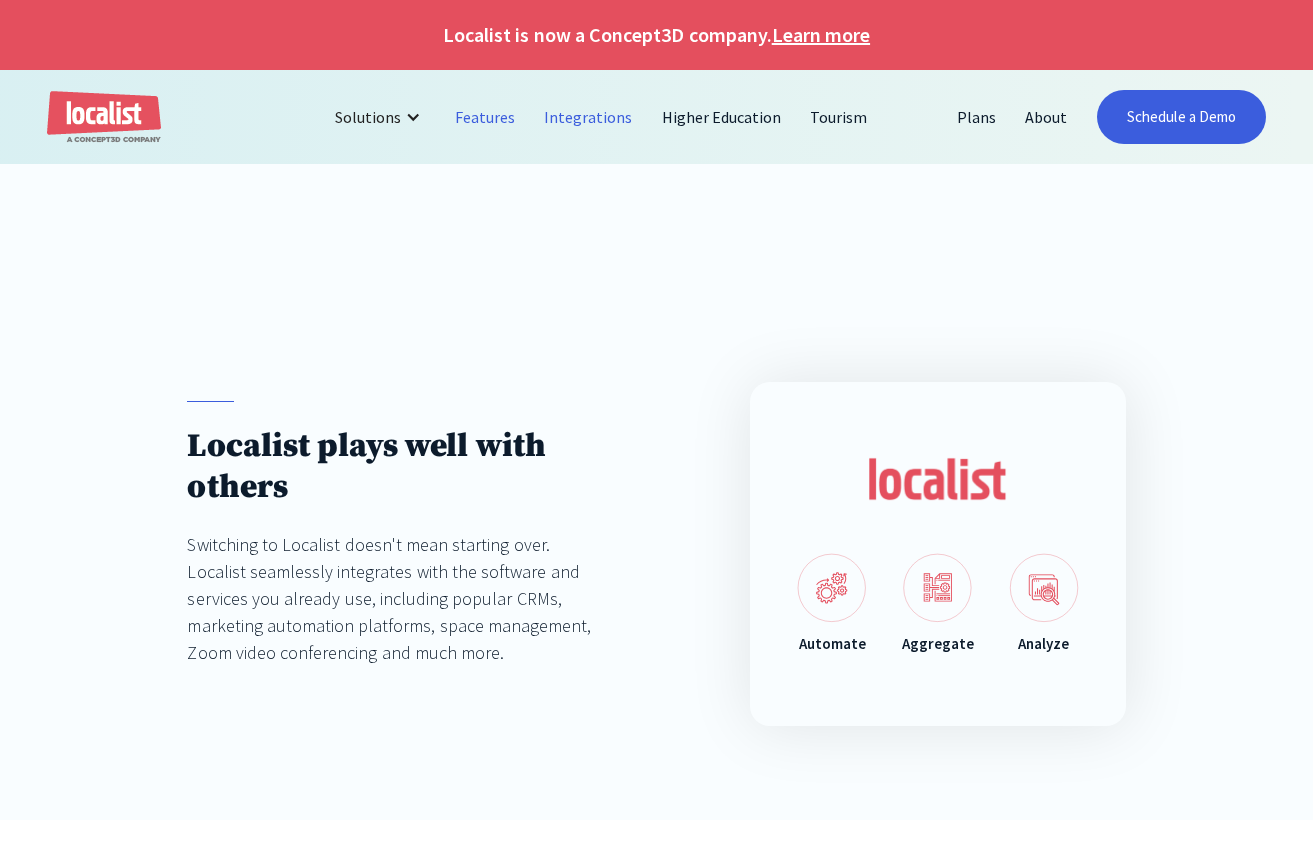 click on "Features" at bounding box center (485, 117) 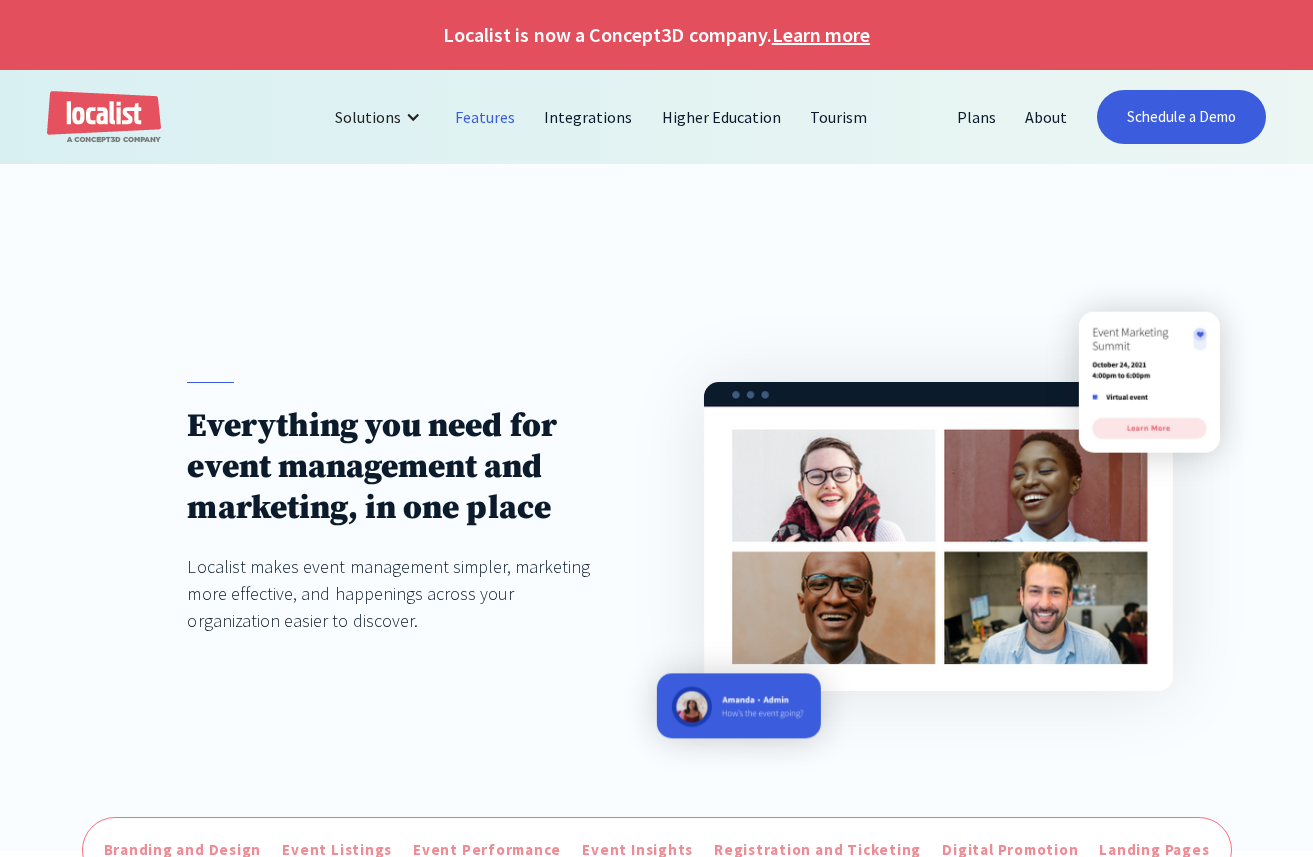 scroll, scrollTop: 0, scrollLeft: 0, axis: both 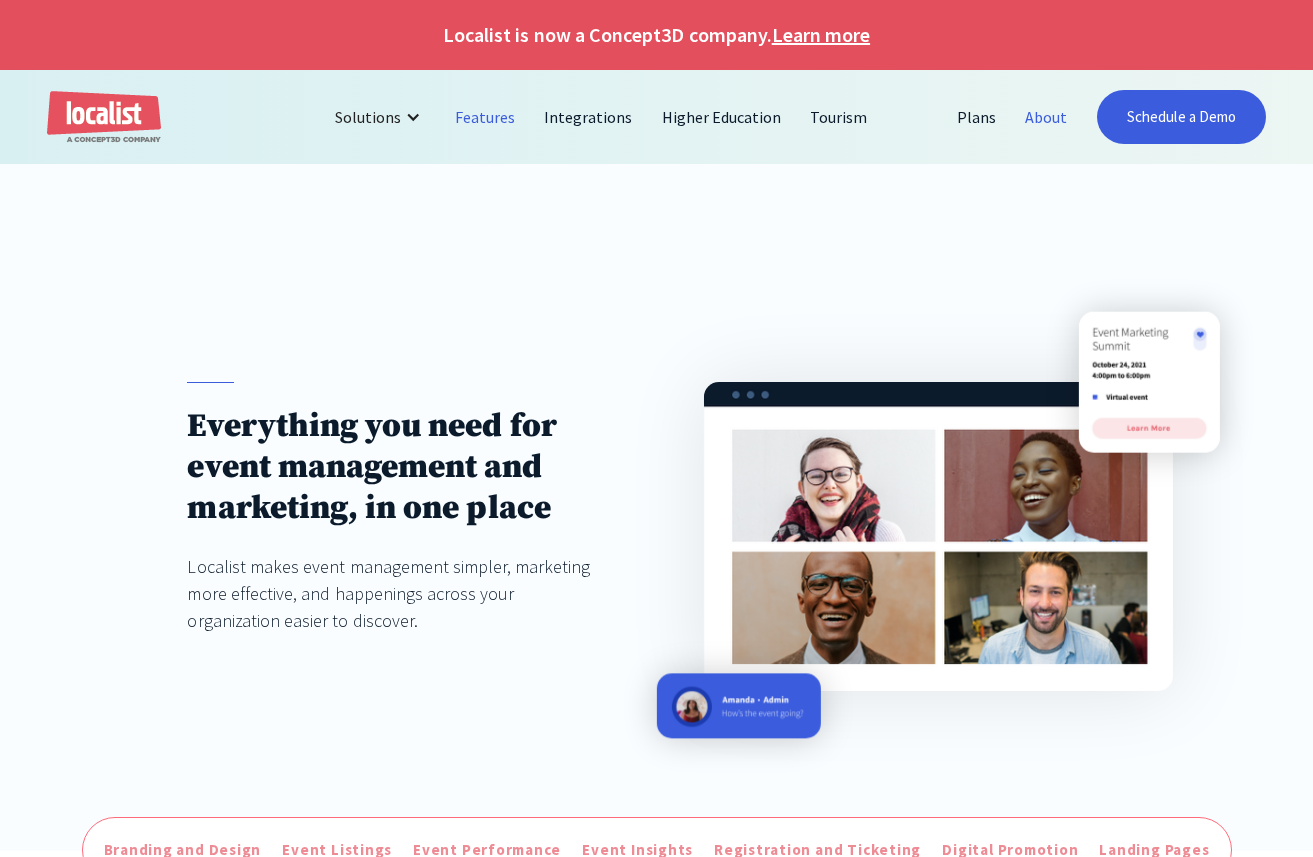click on "About" at bounding box center (1046, 117) 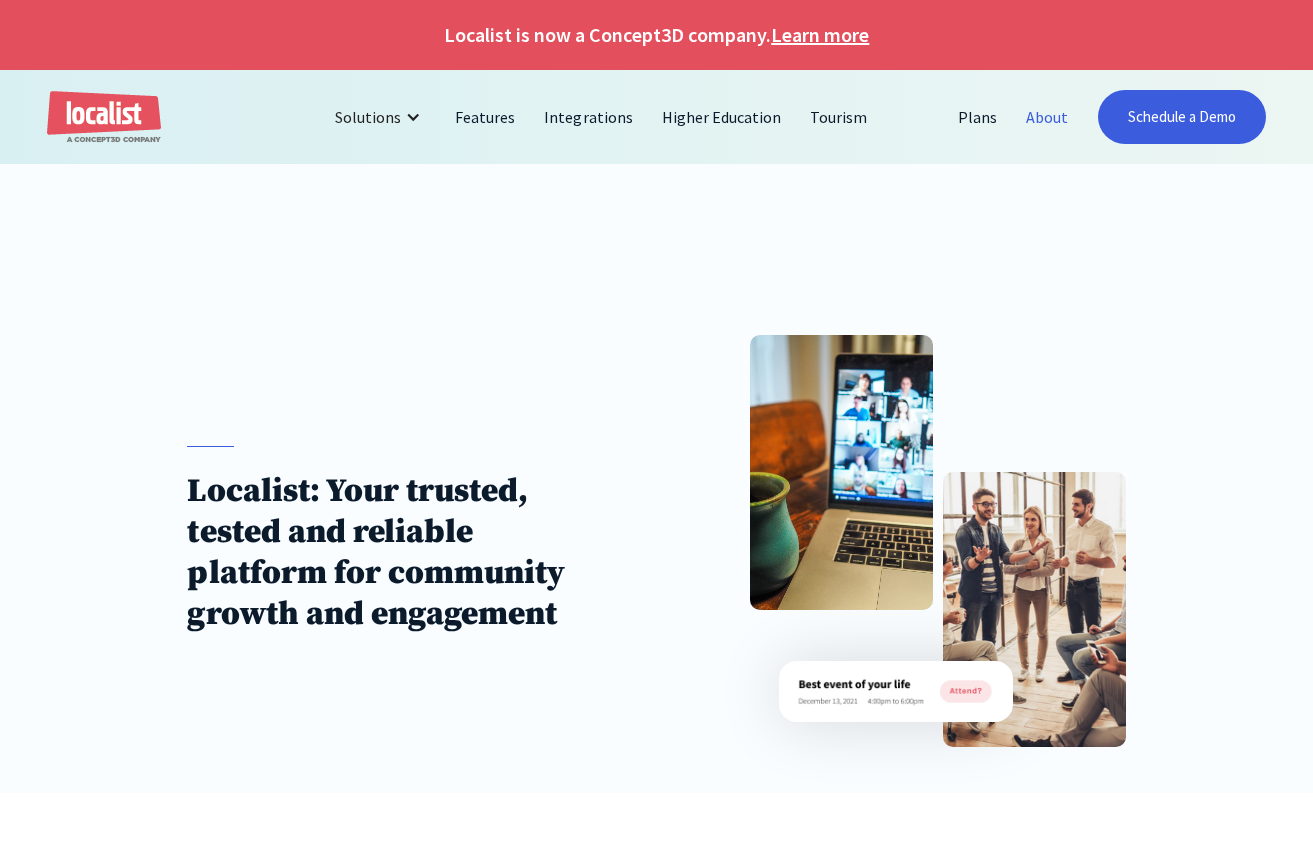 scroll, scrollTop: 0, scrollLeft: 0, axis: both 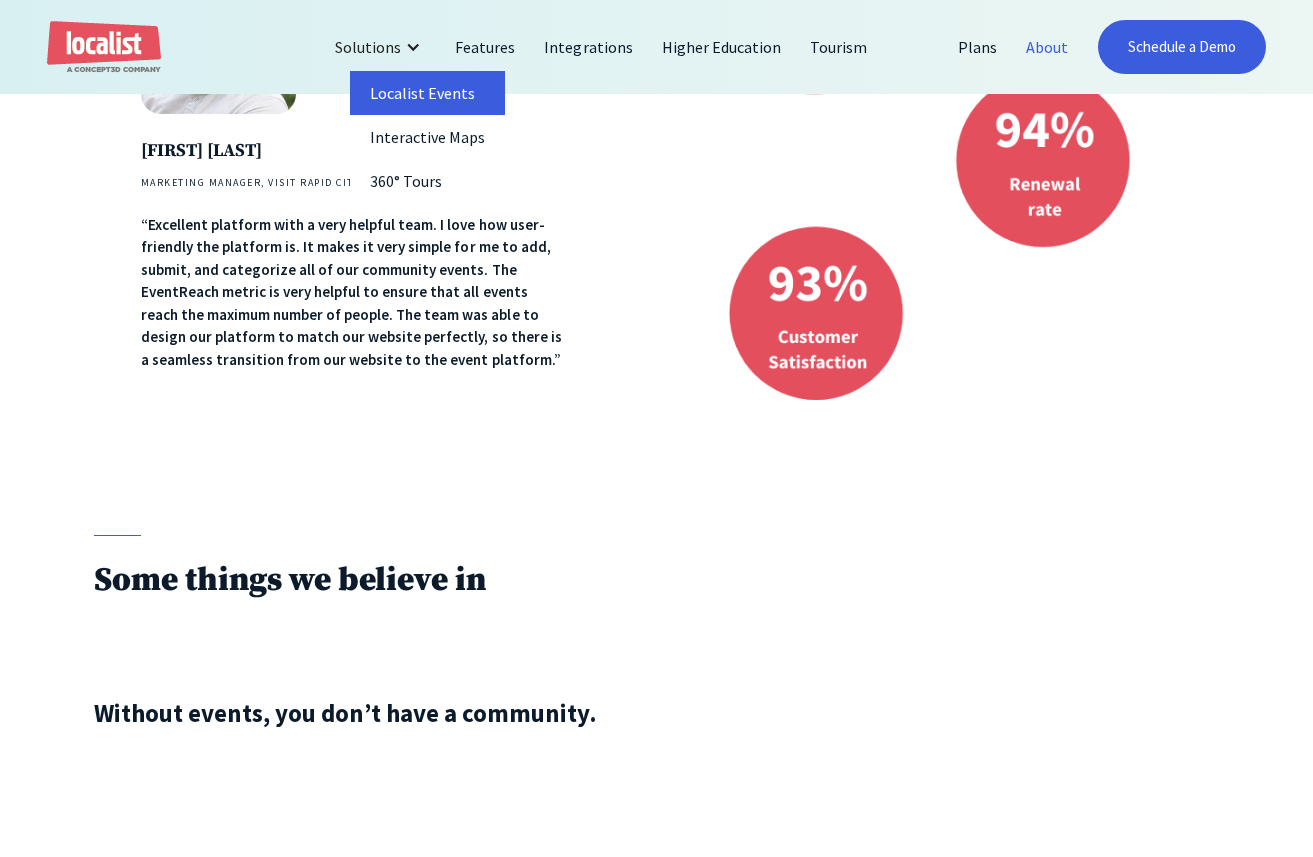 click on "Localist Events" at bounding box center [427, 93] 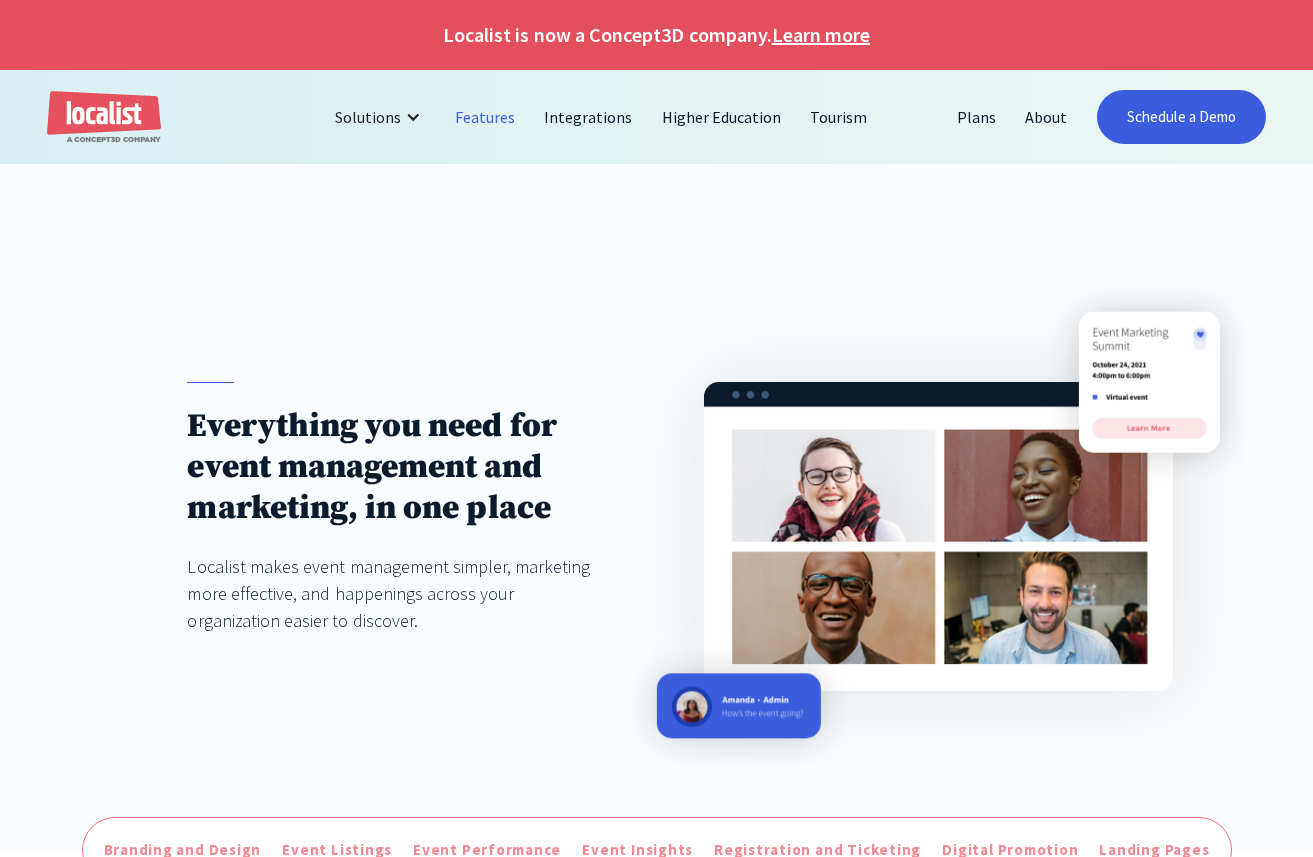 scroll, scrollTop: 0, scrollLeft: 0, axis: both 